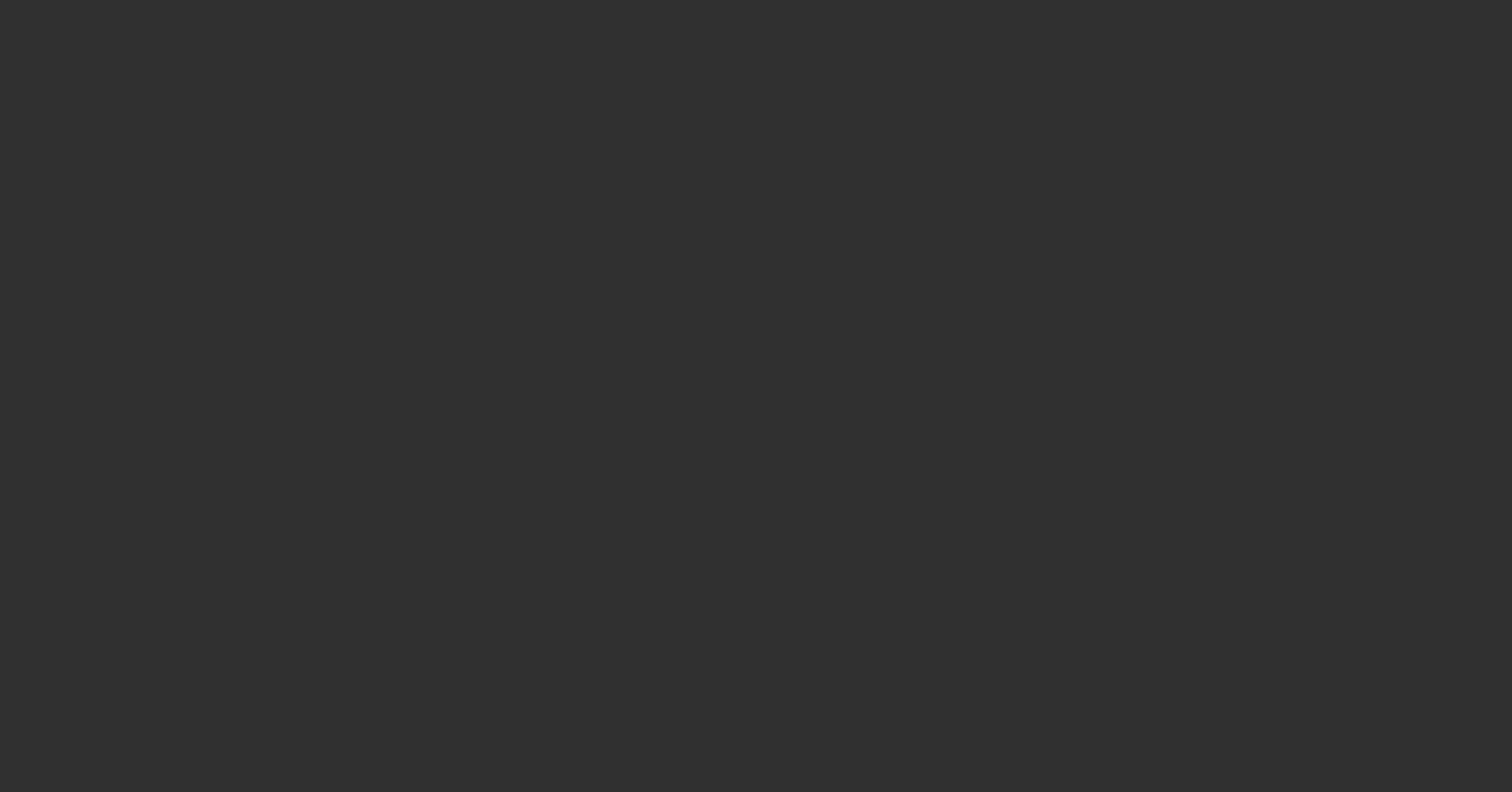 scroll, scrollTop: 0, scrollLeft: 0, axis: both 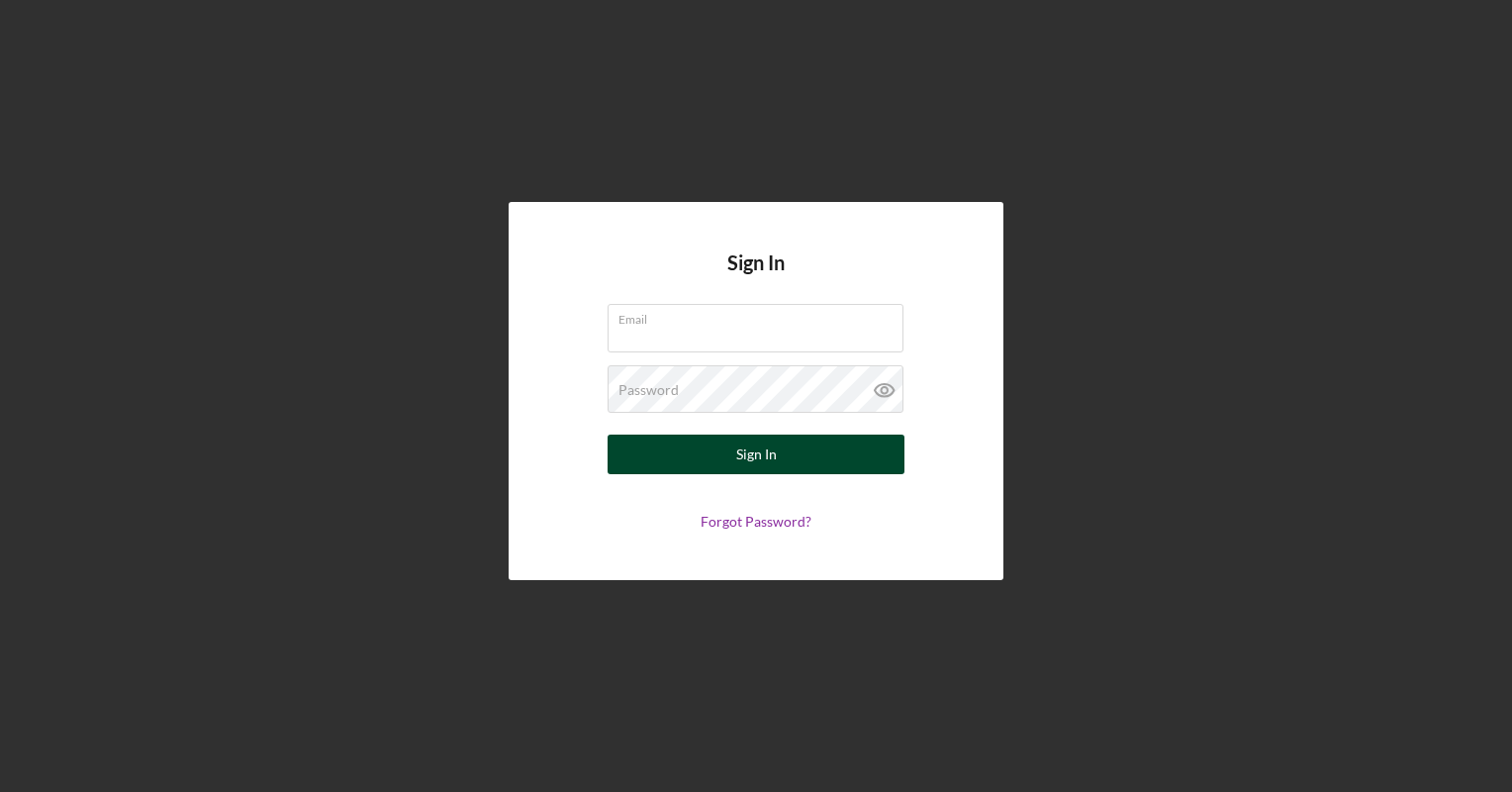 type on "[EMAIL]" 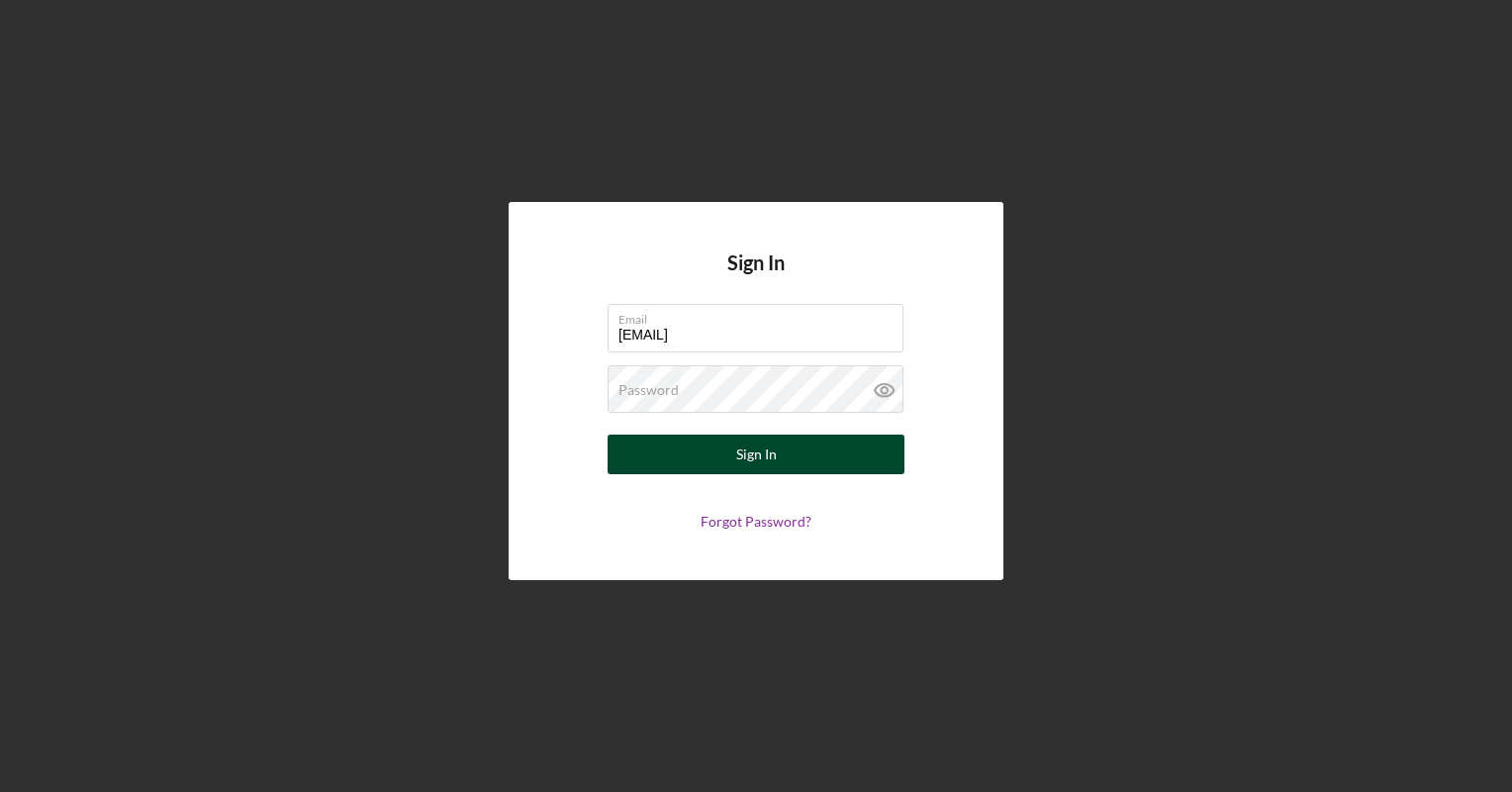 click on "Sign In" at bounding box center [756, 454] 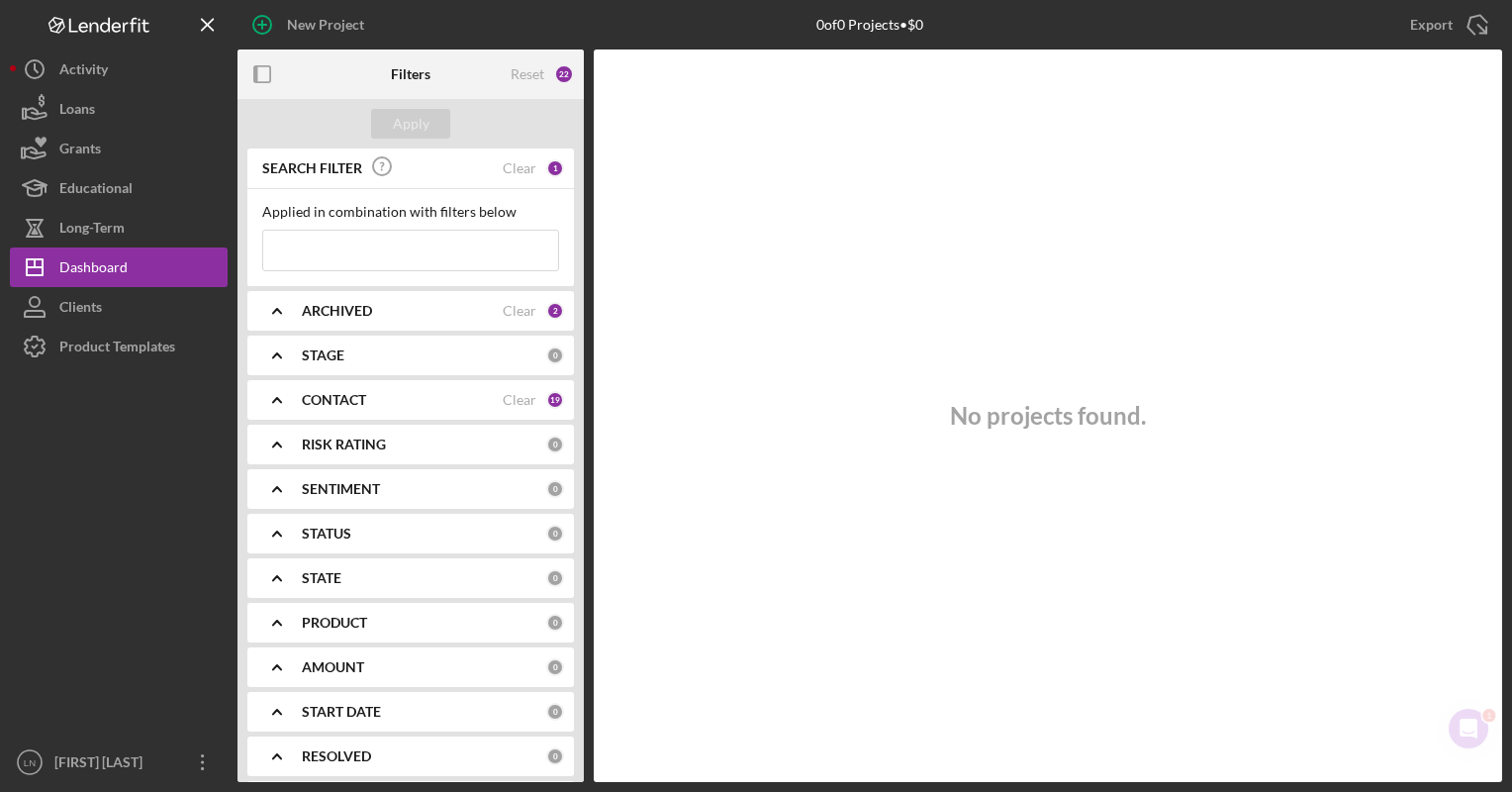 scroll, scrollTop: 0, scrollLeft: 0, axis: both 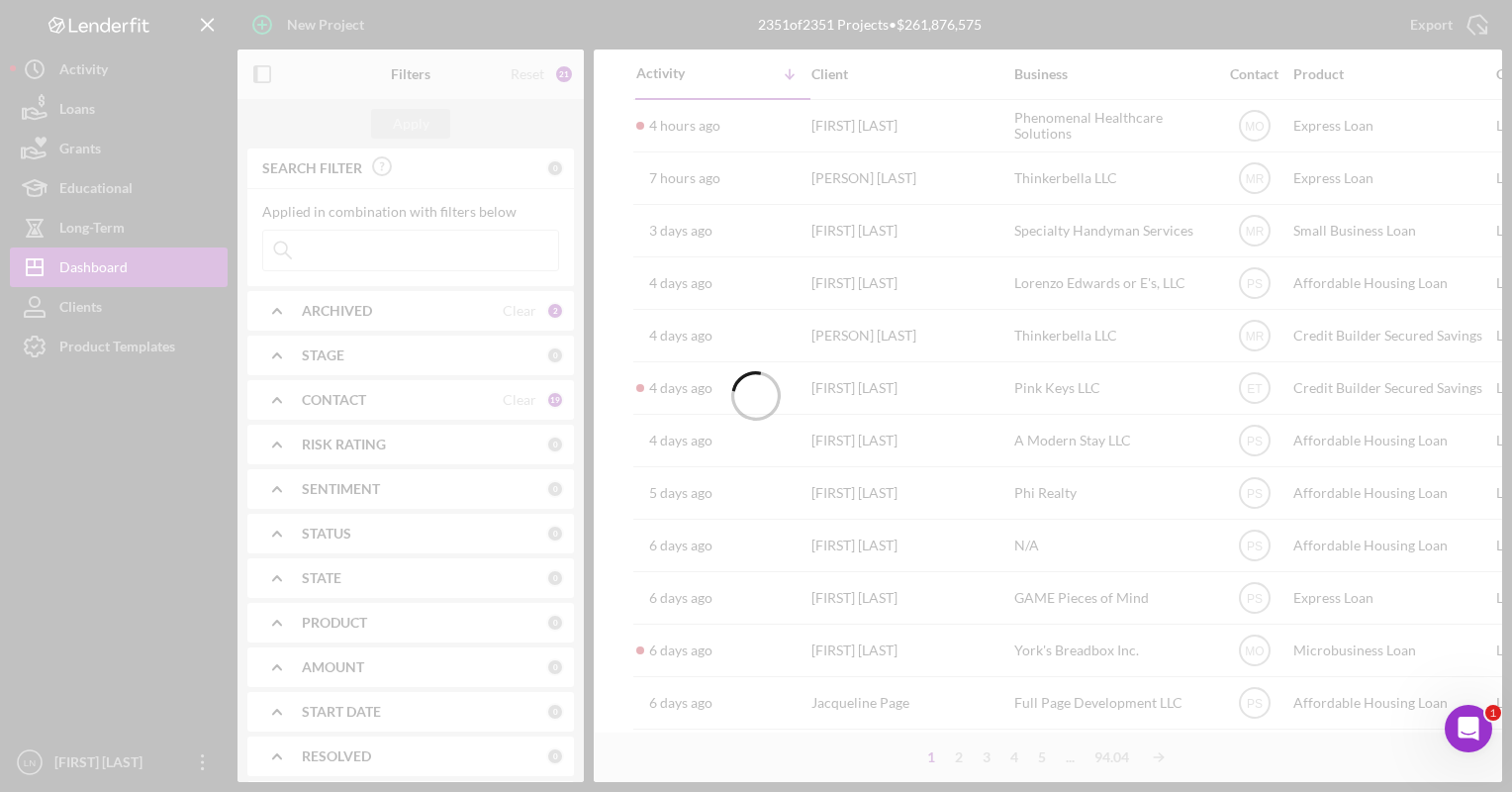 click at bounding box center [756, 396] 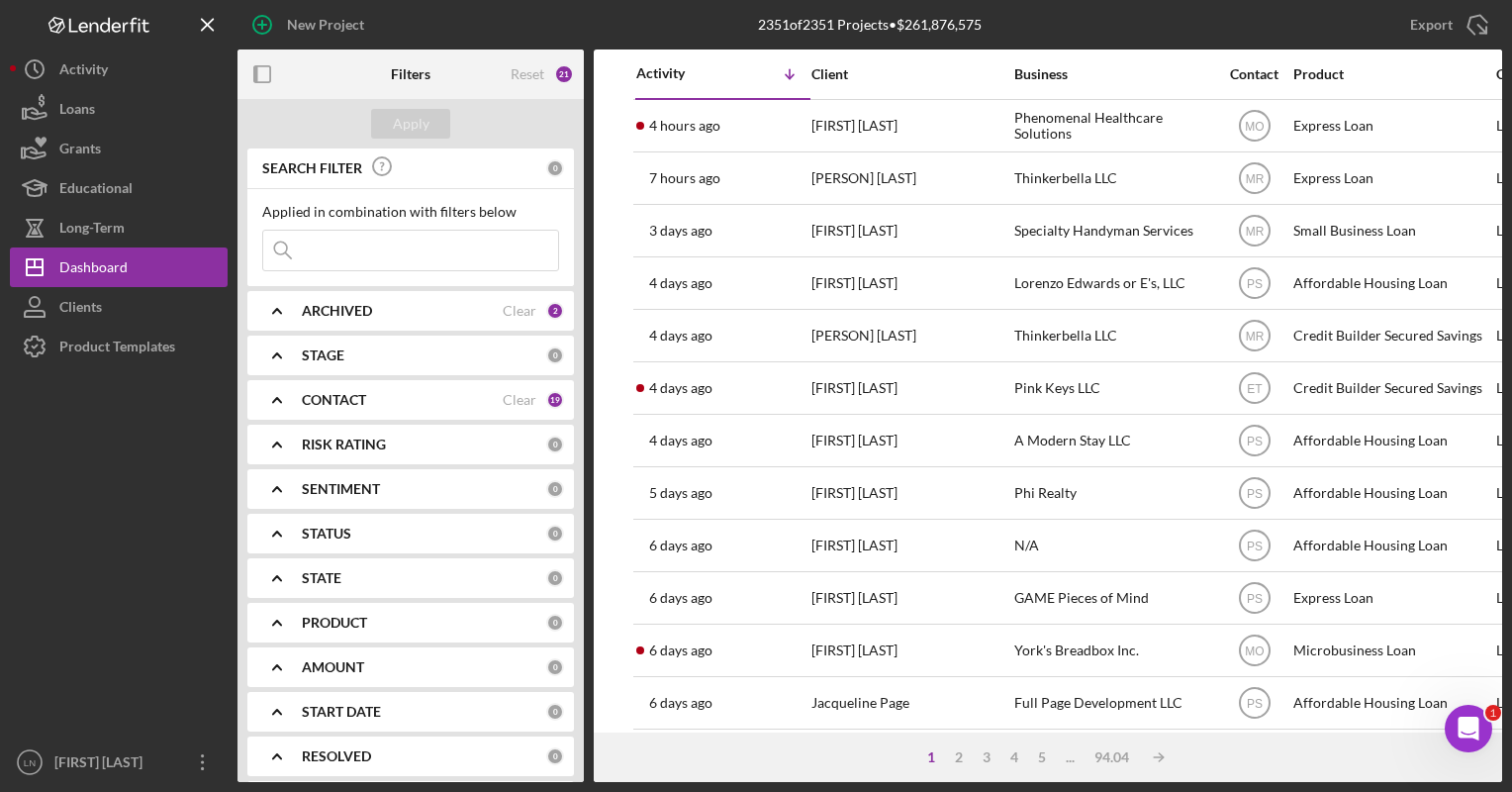 click at bounding box center [411, 250] 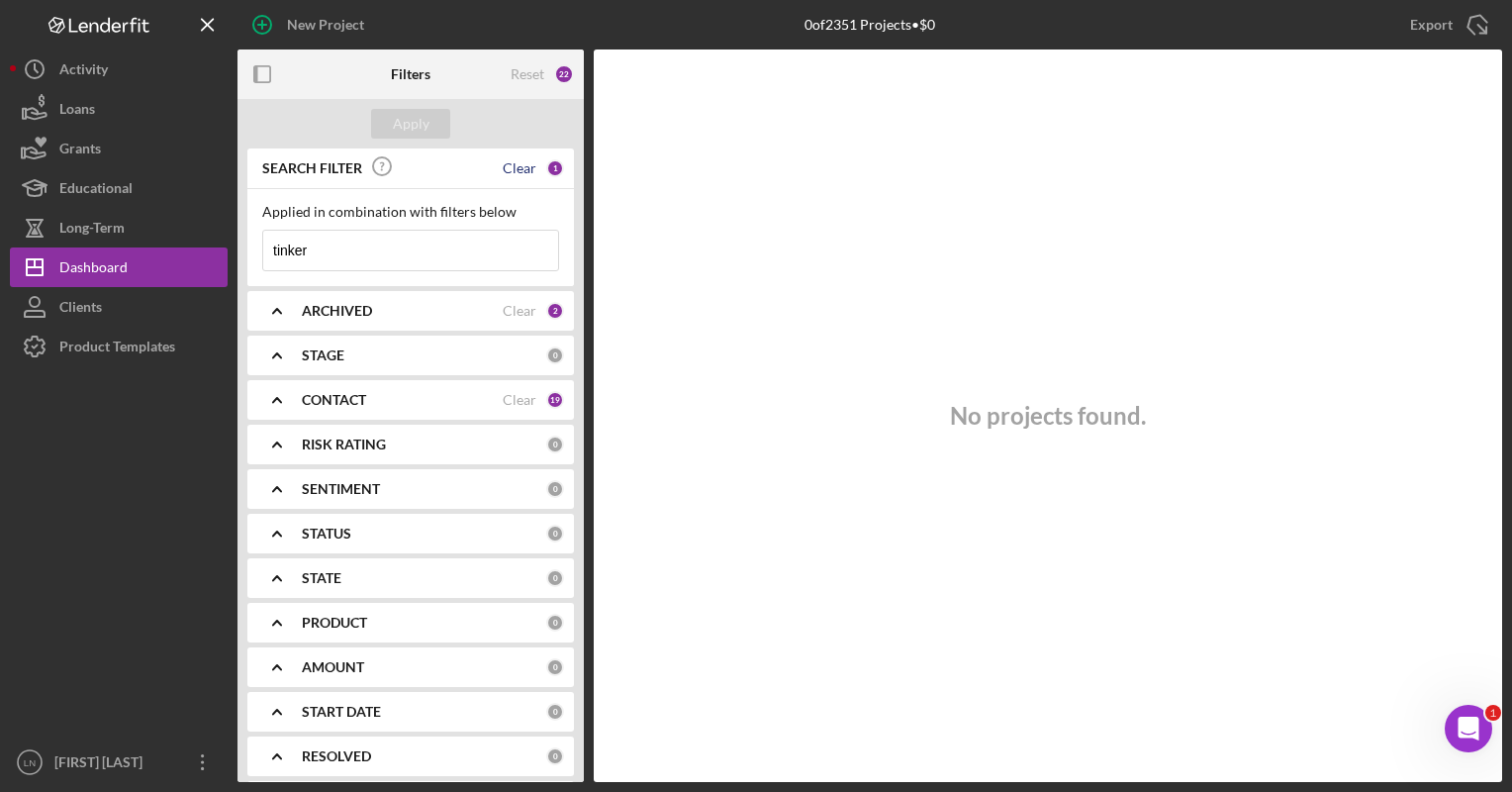 type on "tinker" 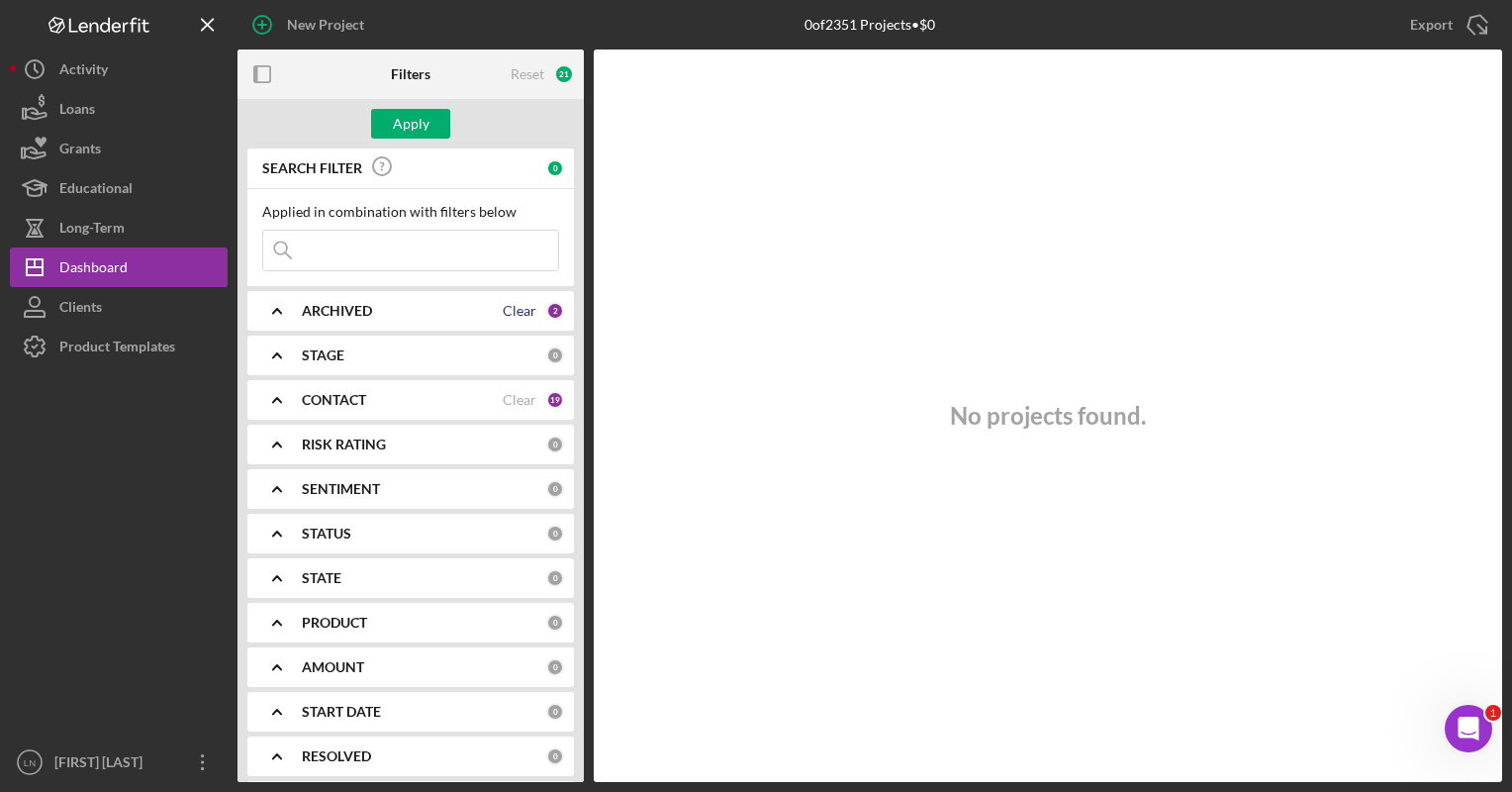 click on "Clear" at bounding box center (520, 311) 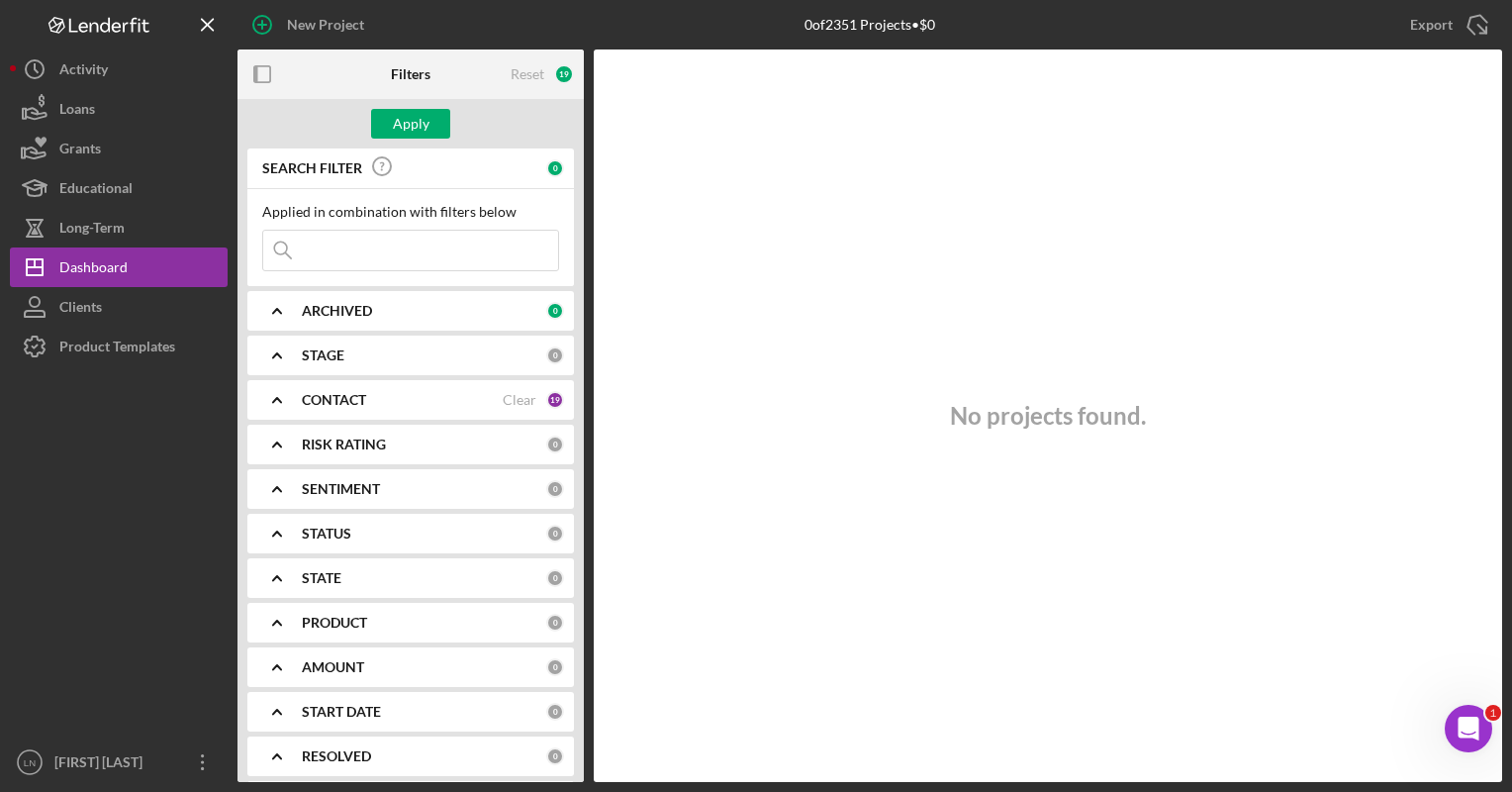 click on "CONTACT   Clear 19" at bounding box center (432, 400) 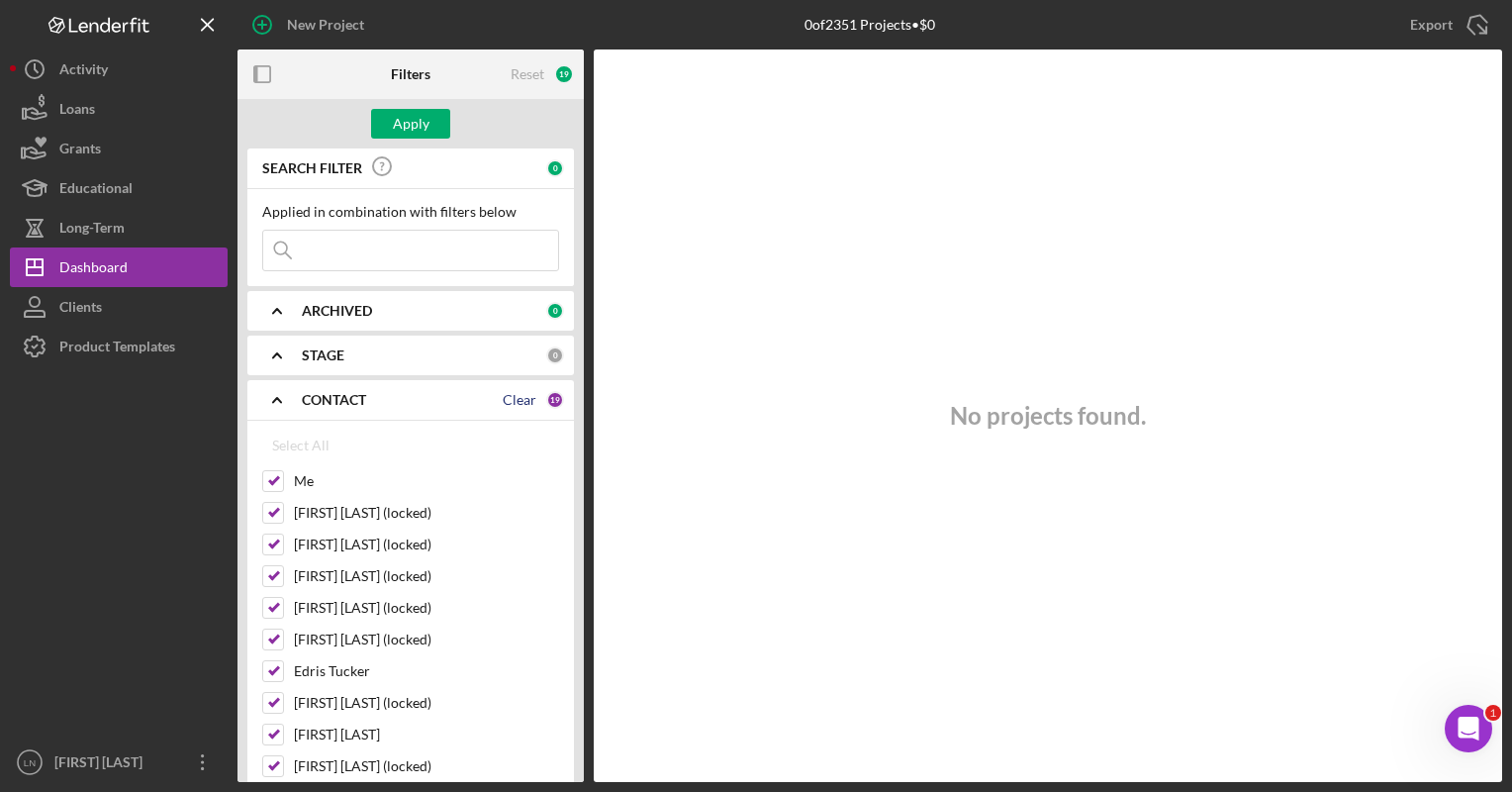 click on "Clear" at bounding box center (520, 400) 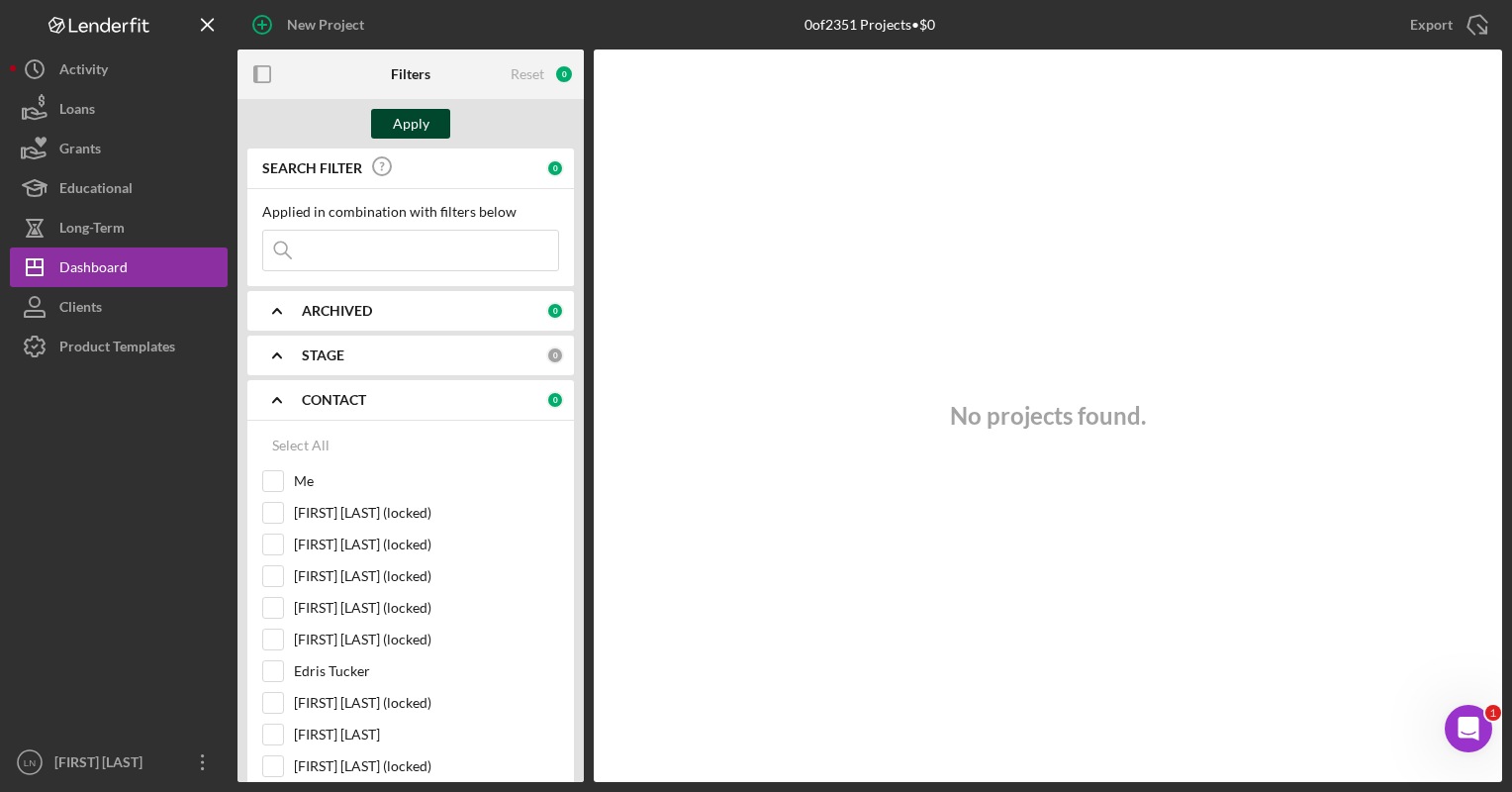 click on "Apply" at bounding box center (411, 124) 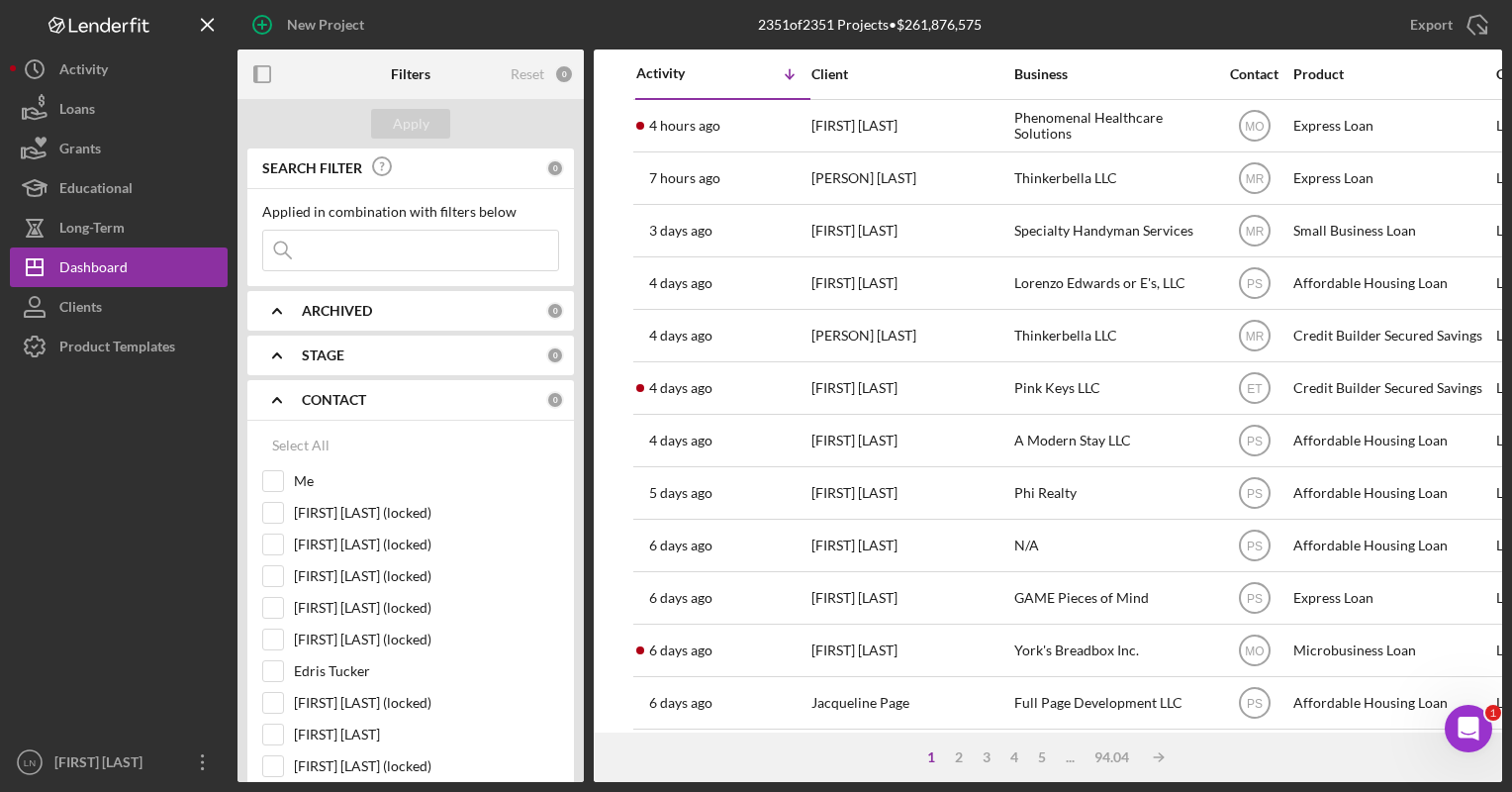 click at bounding box center [411, 250] 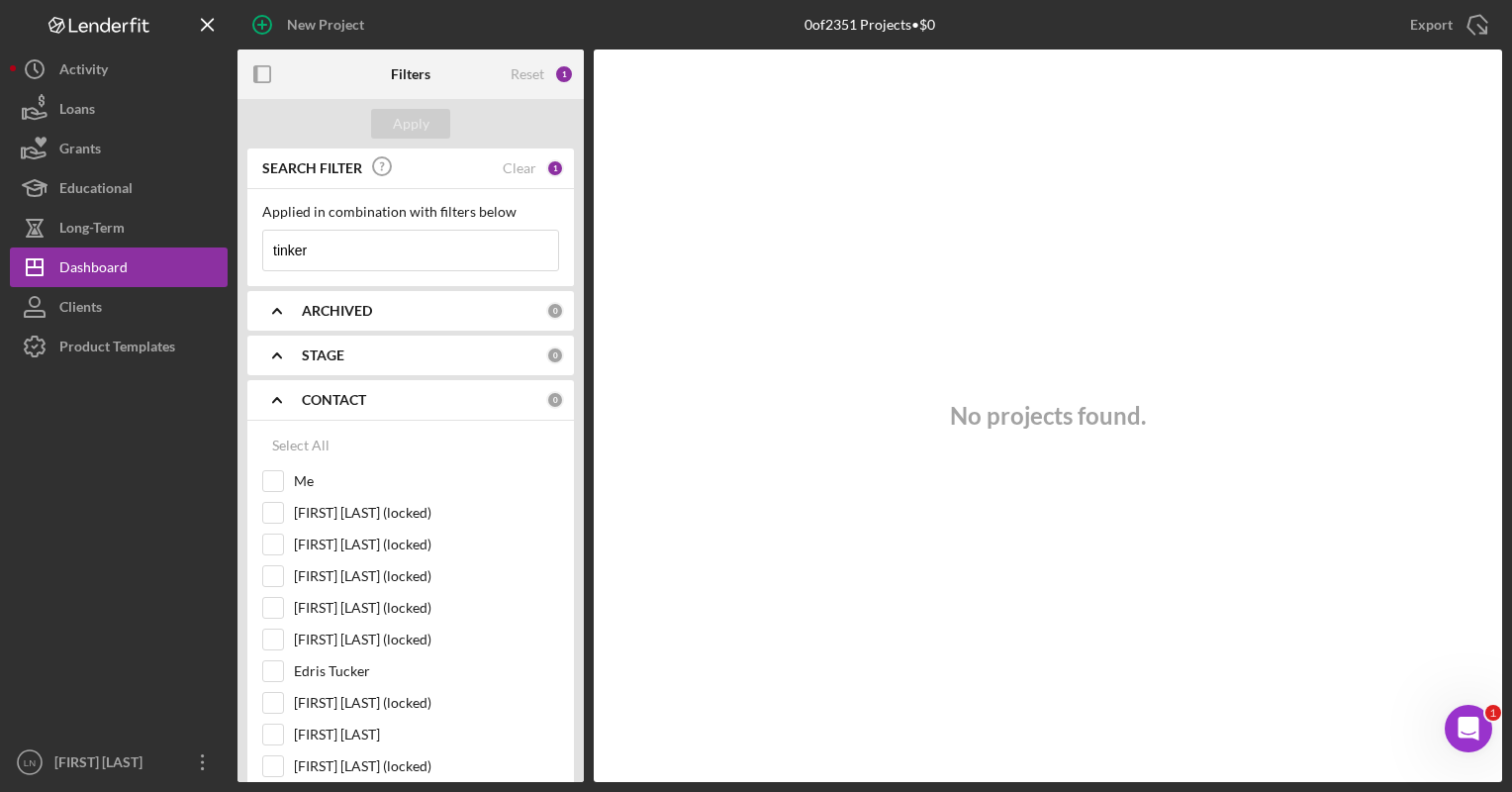 type on "tinker" 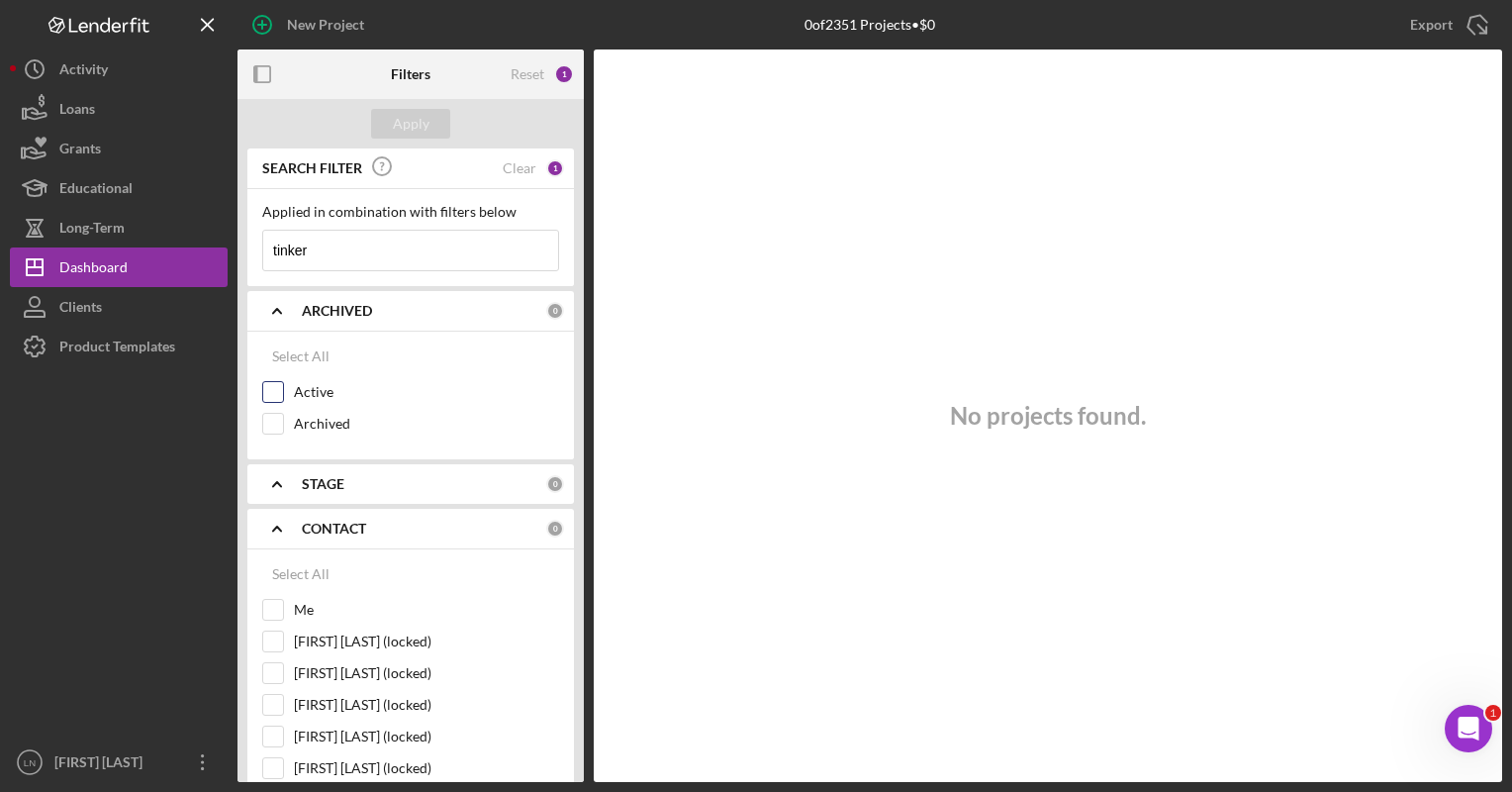 drag, startPoint x: 273, startPoint y: 399, endPoint x: 268, endPoint y: 408, distance: 10.29563 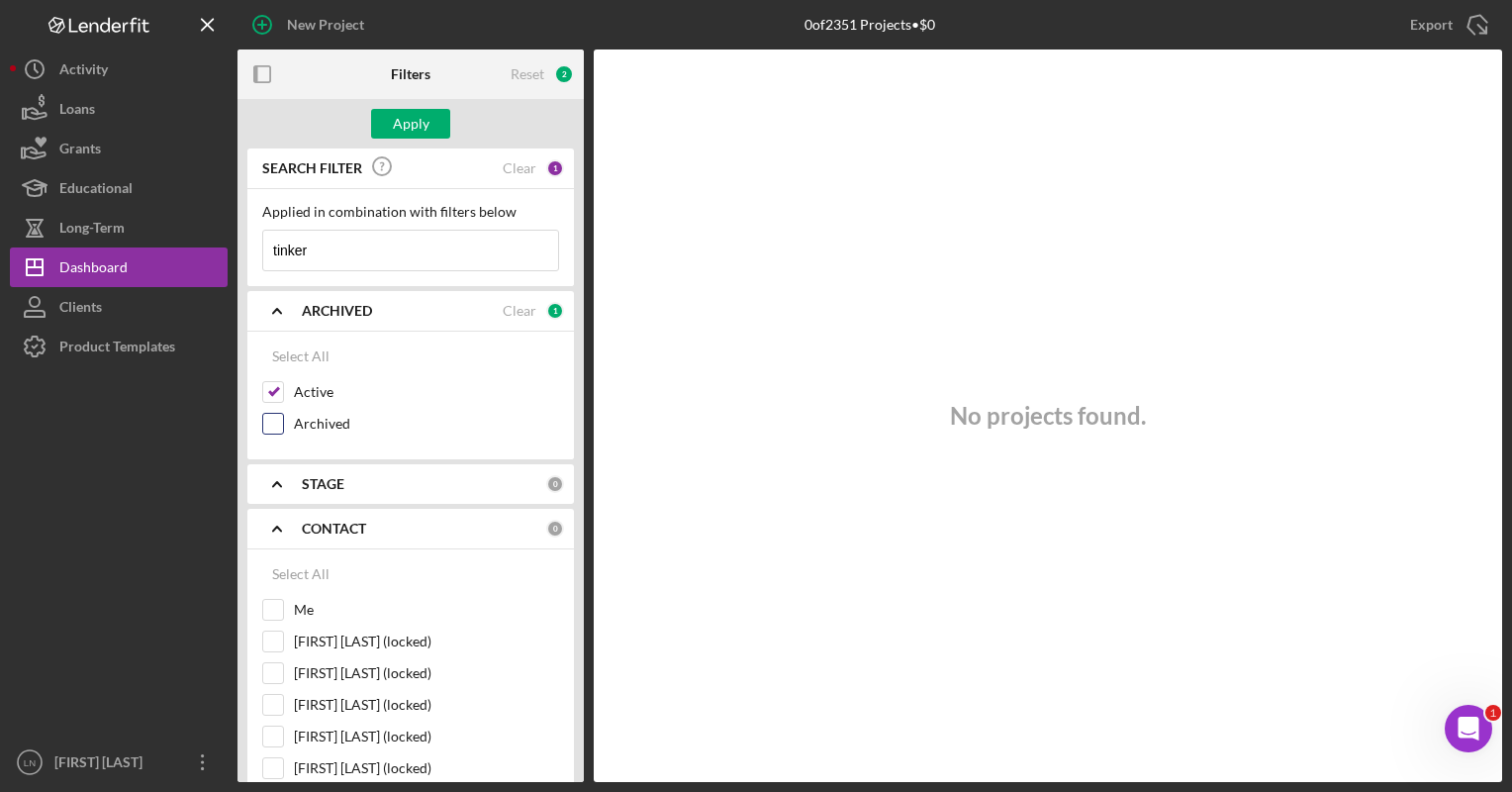 click on "Archived" at bounding box center (273, 424) 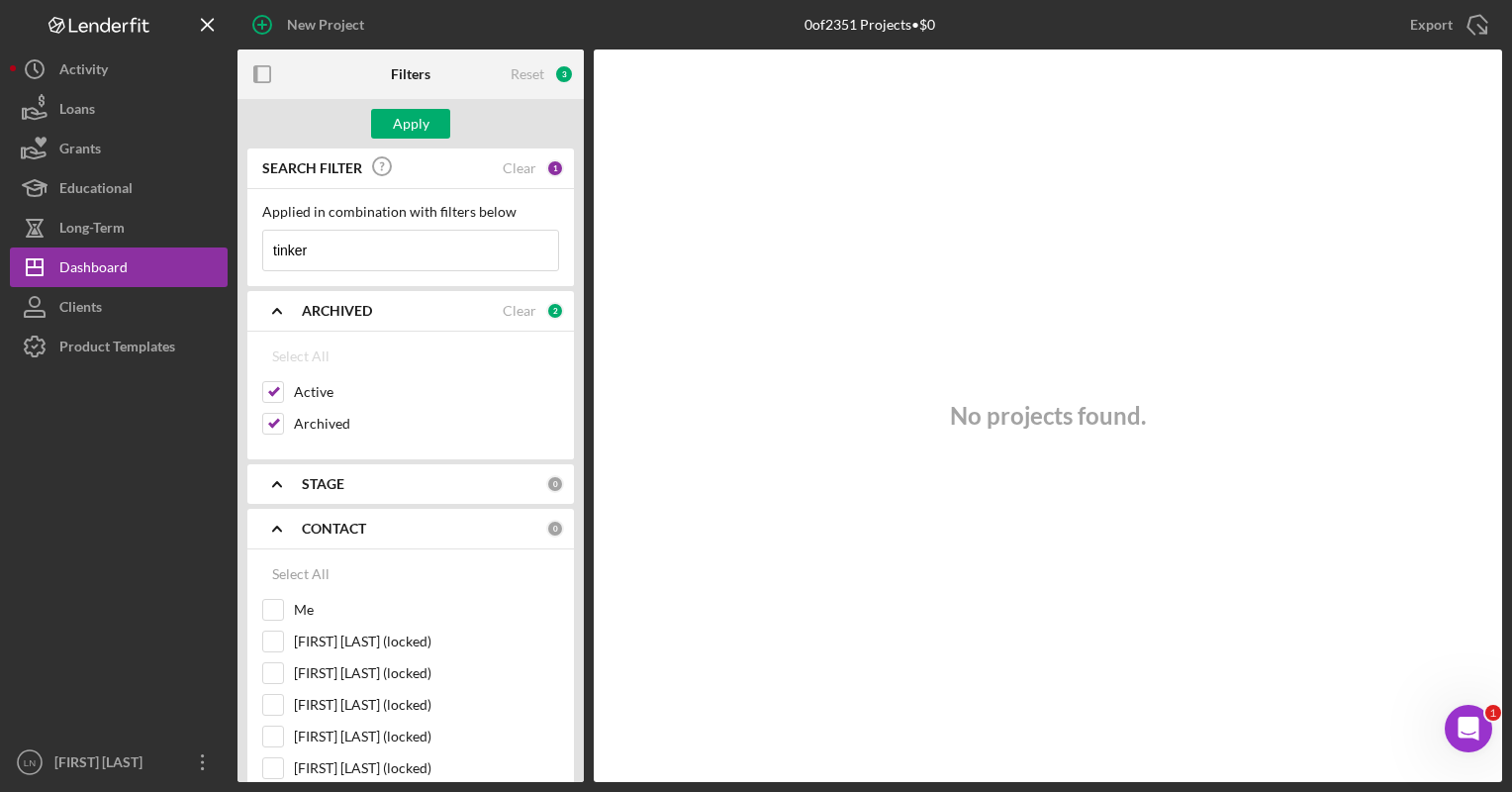 click on "tinker" at bounding box center (411, 250) 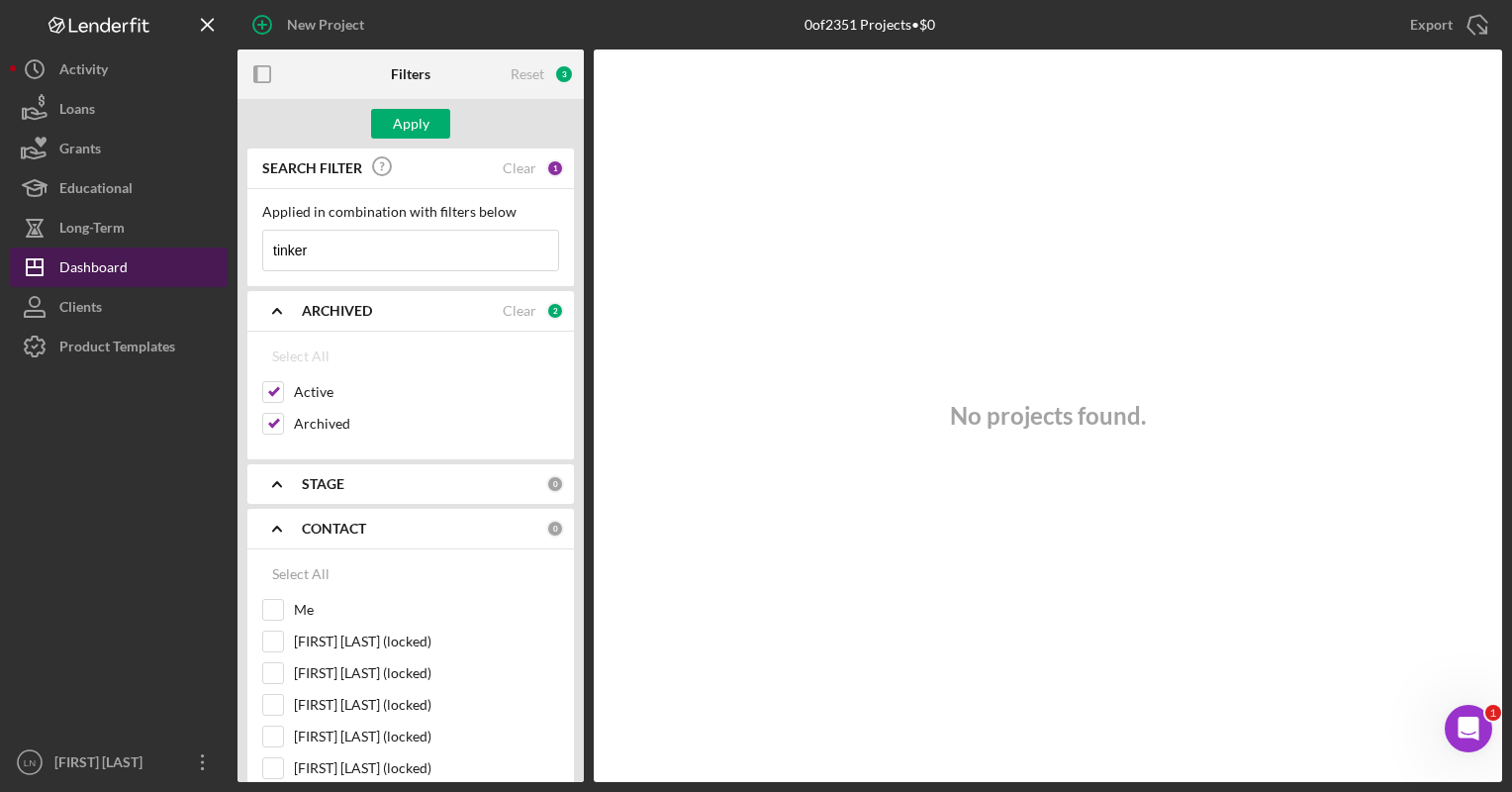 drag, startPoint x: 359, startPoint y: 248, endPoint x: 55, endPoint y: 273, distance: 305.026 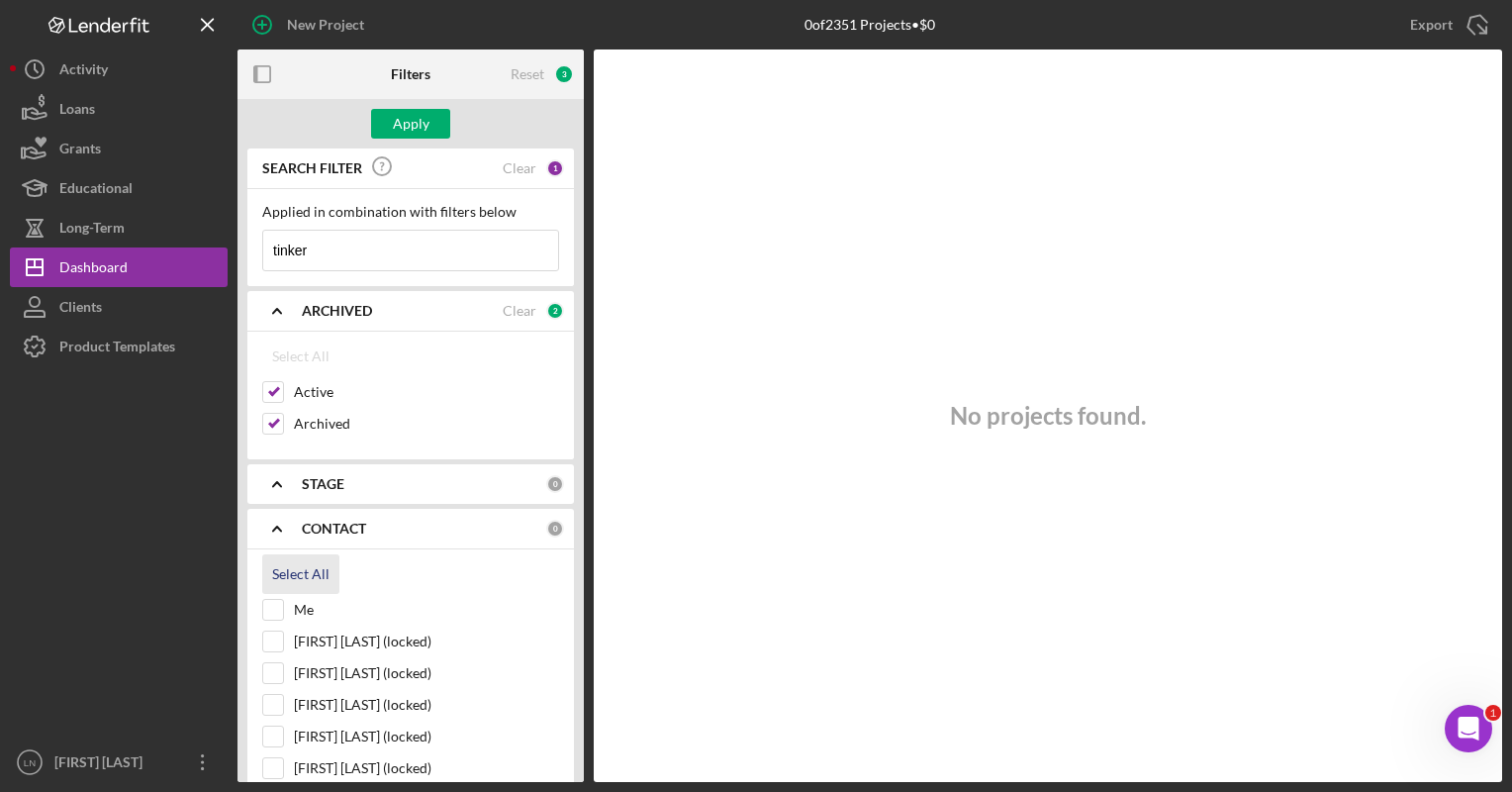 click on "Select All" at bounding box center [301, 574] 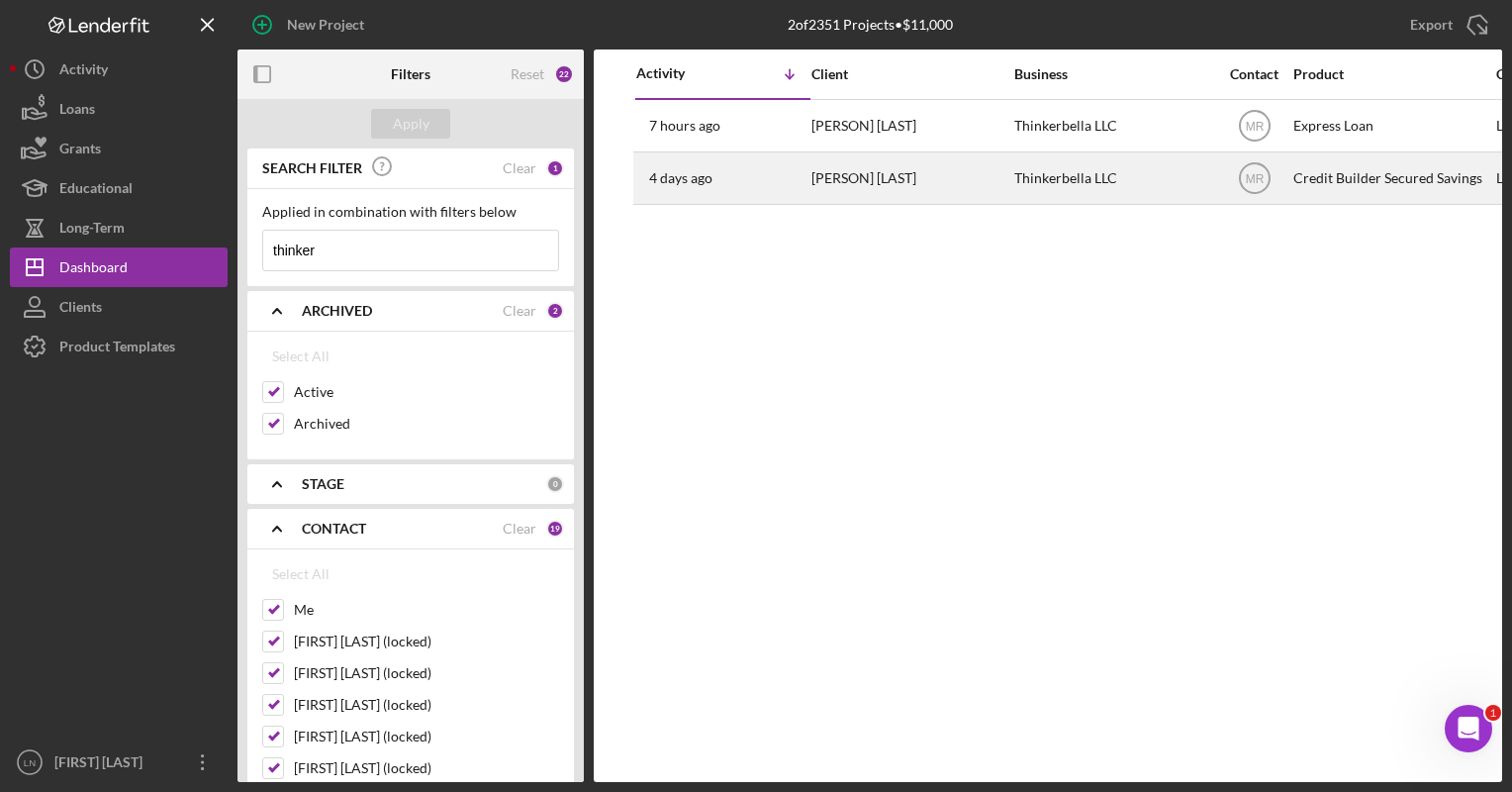 type on "thinker" 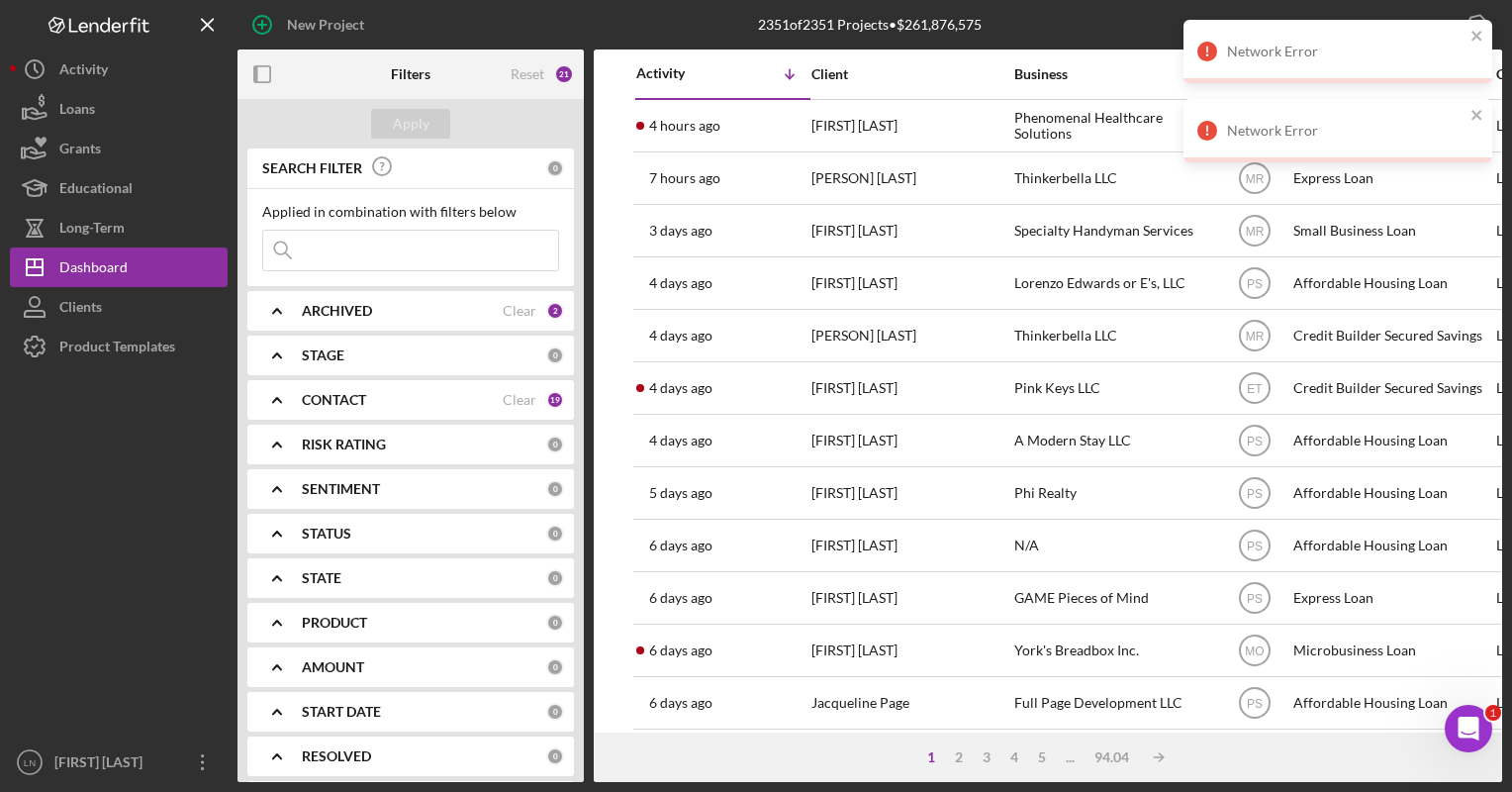 click at bounding box center (411, 250) 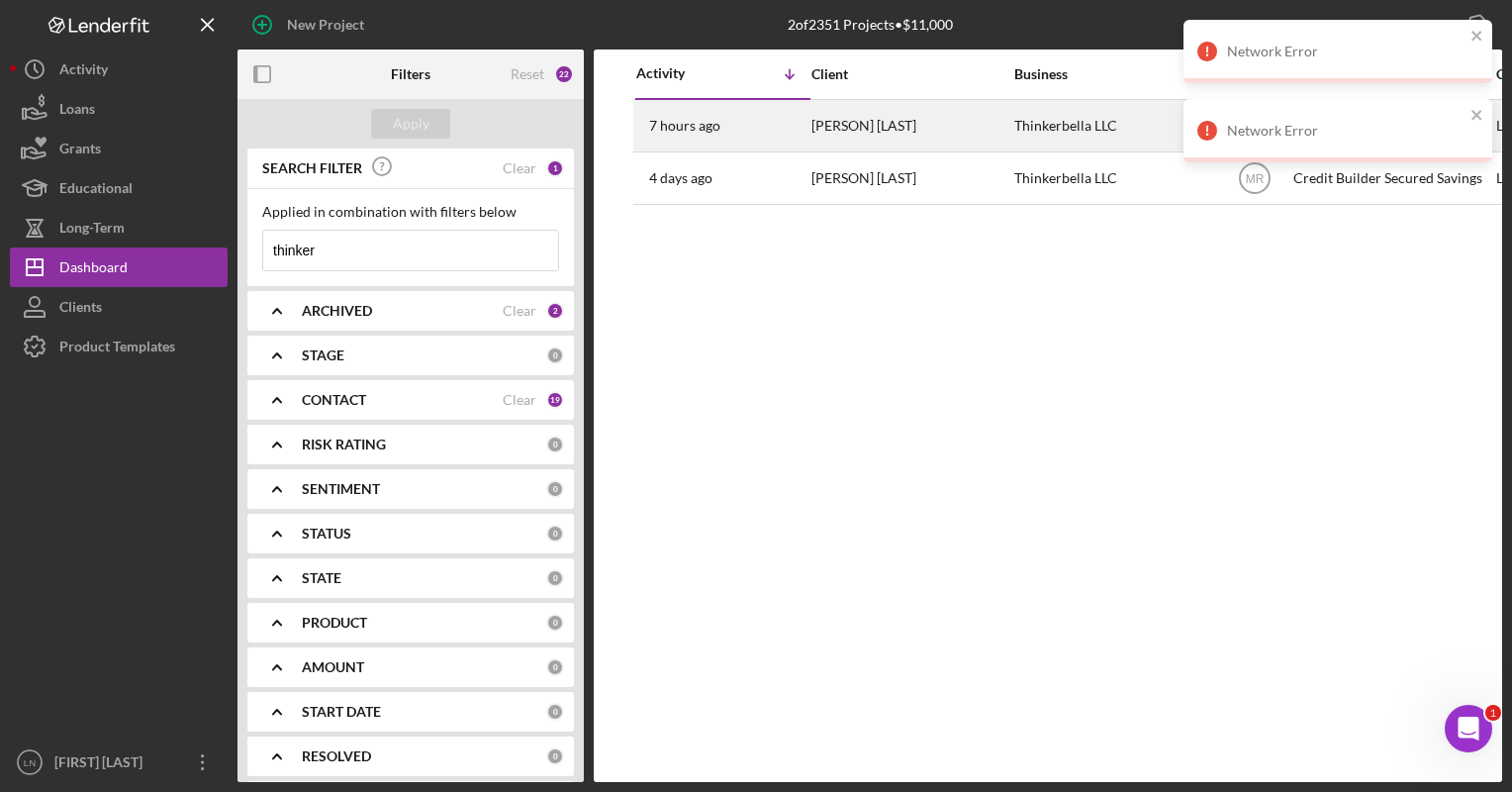 type on "thinker" 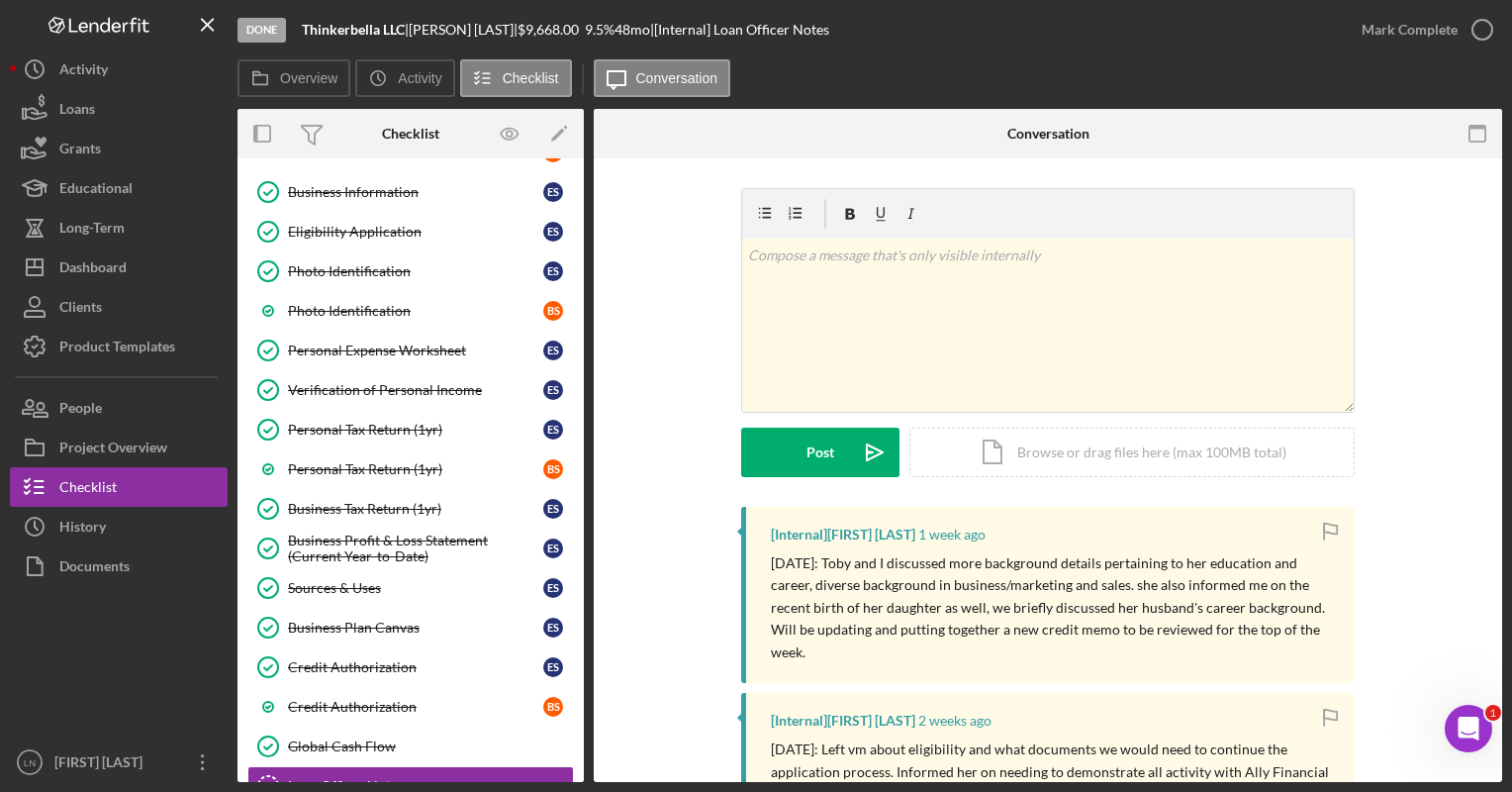 scroll, scrollTop: 0, scrollLeft: 0, axis: both 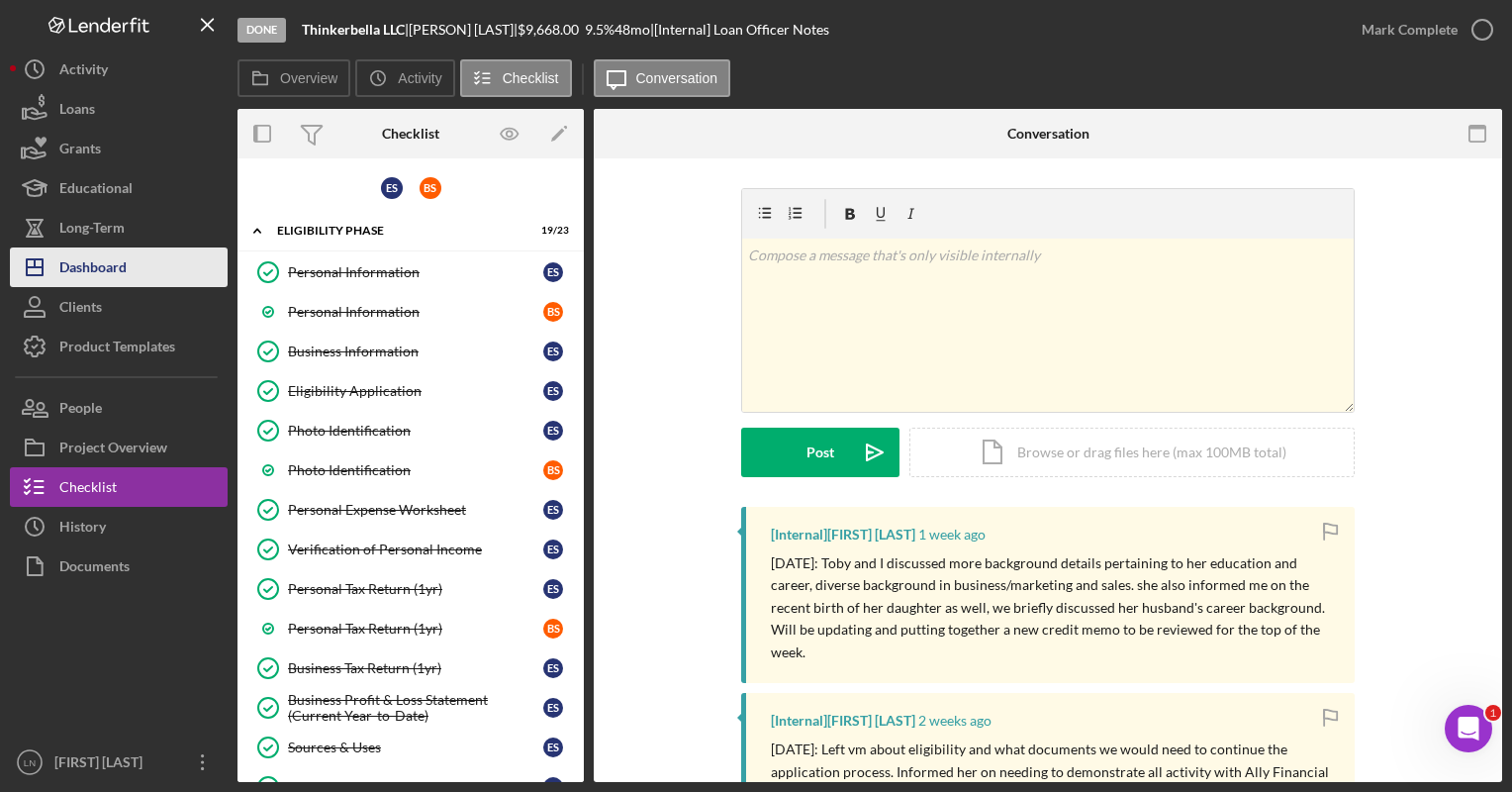 click on "Dashboard" at bounding box center [93, 269] 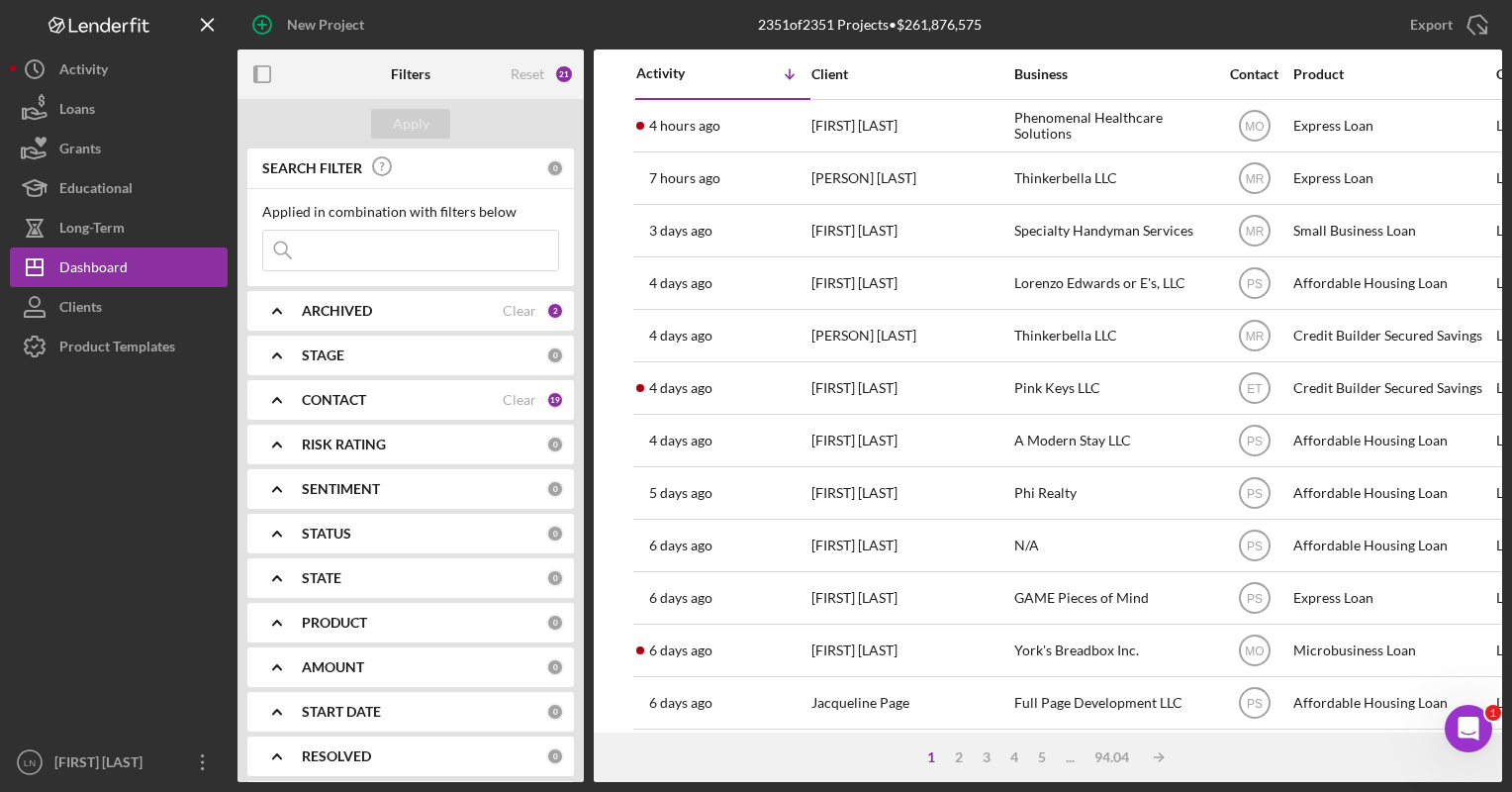 click at bounding box center [411, 250] 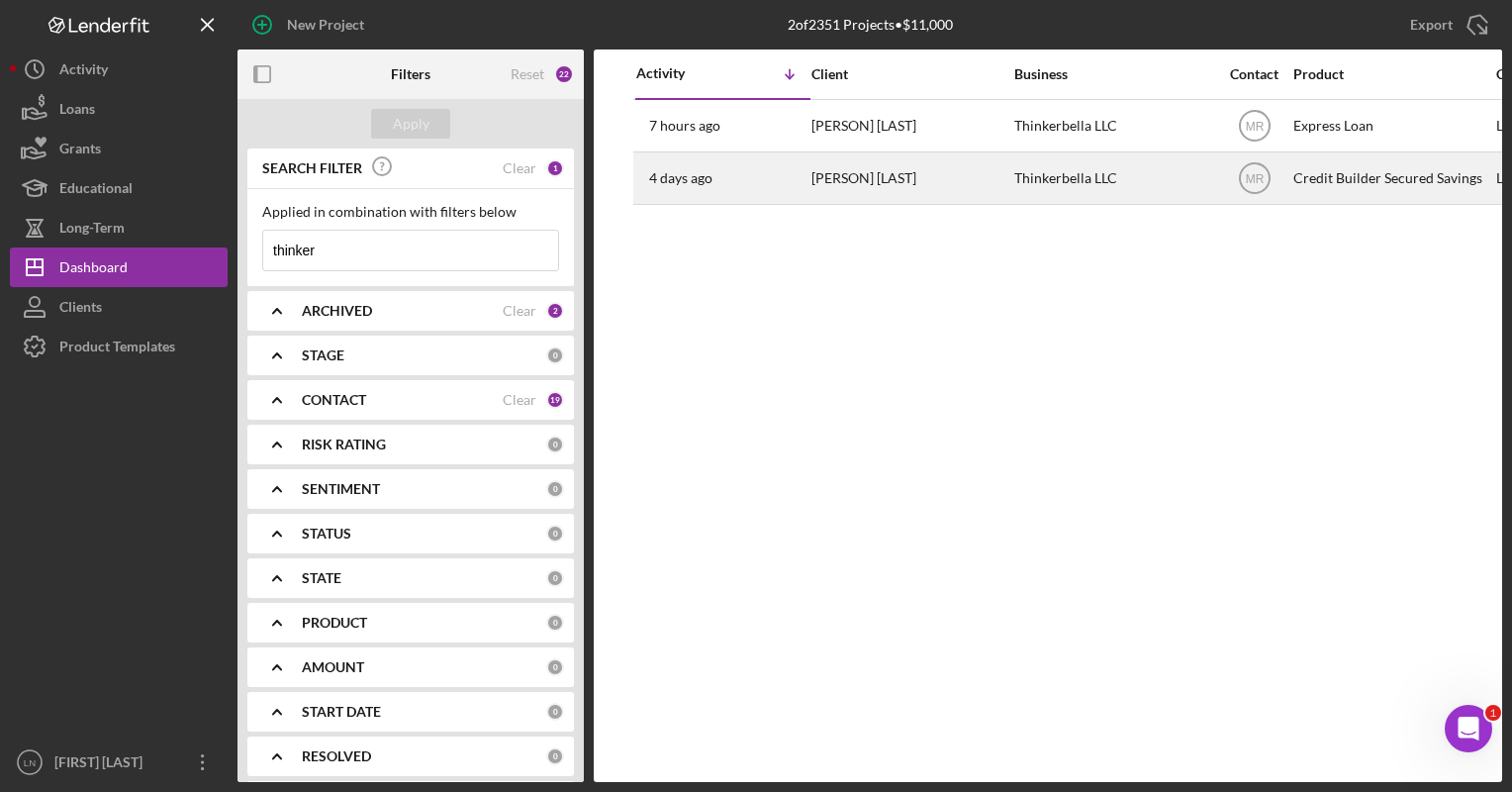 type on "thinker" 